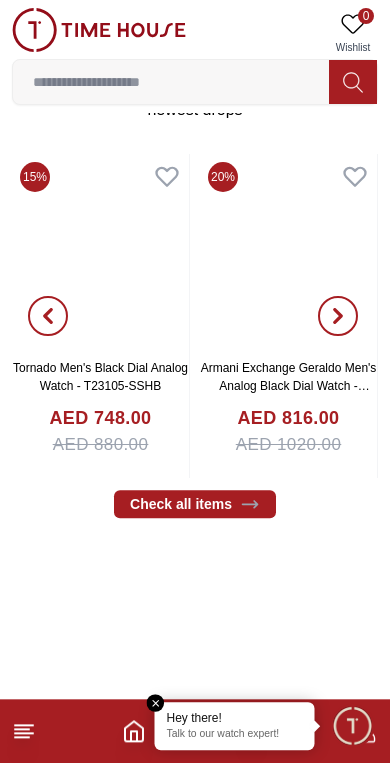 scroll, scrollTop: 402, scrollLeft: 0, axis: vertical 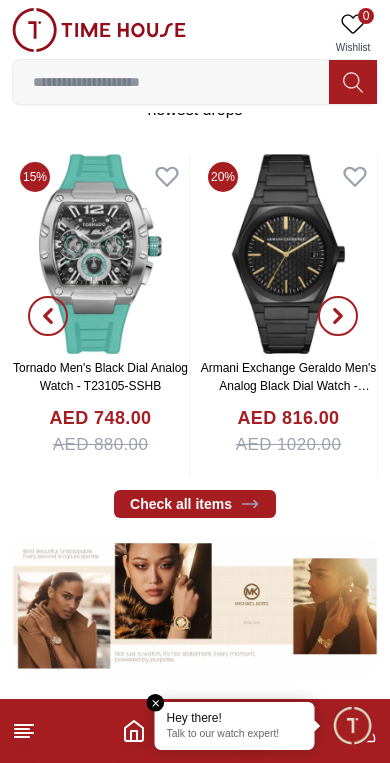 click at bounding box center [338, 316] 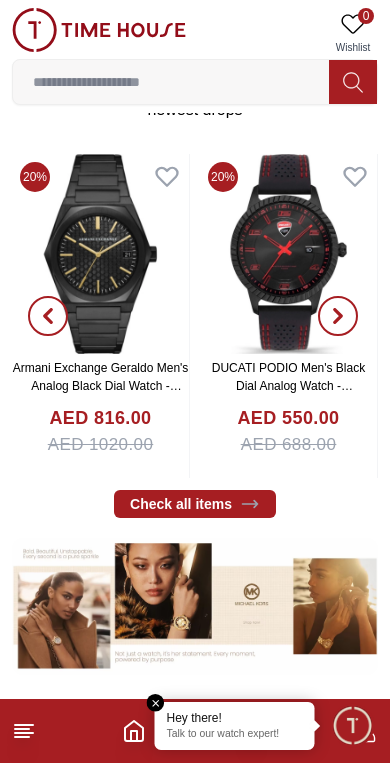 click 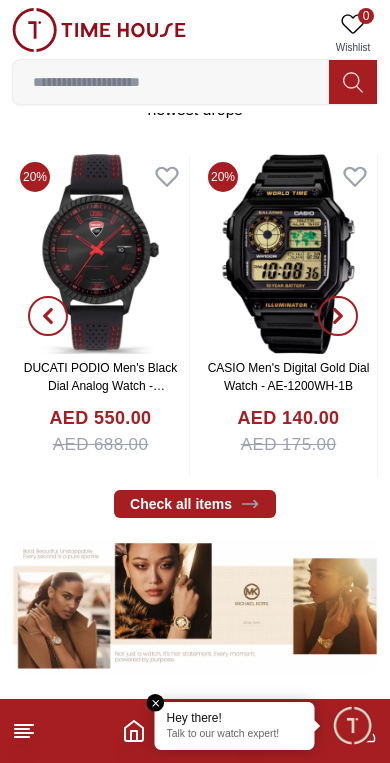 click at bounding box center [338, 316] 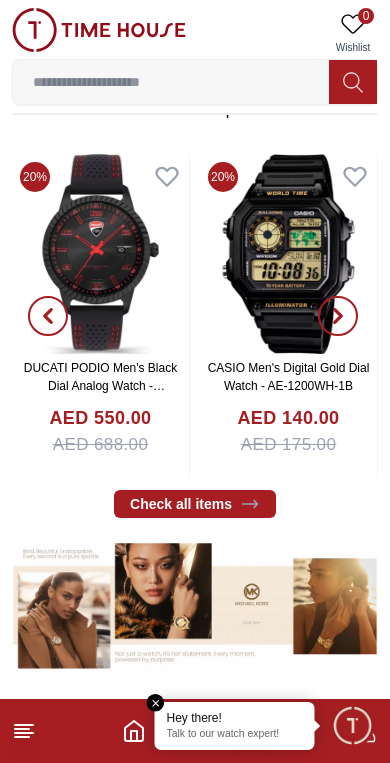 scroll, scrollTop: 301, scrollLeft: 0, axis: vertical 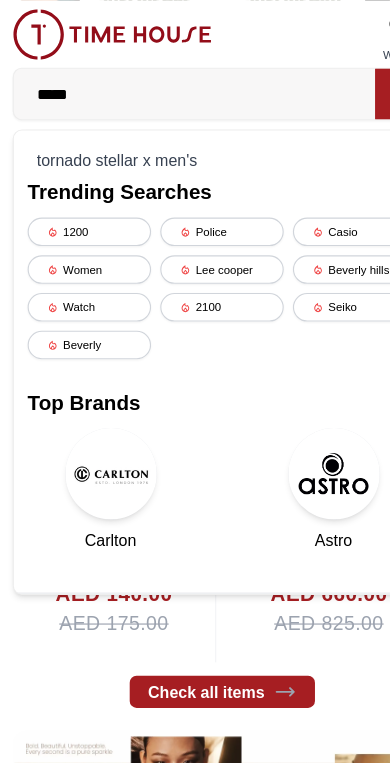 type on "*****" 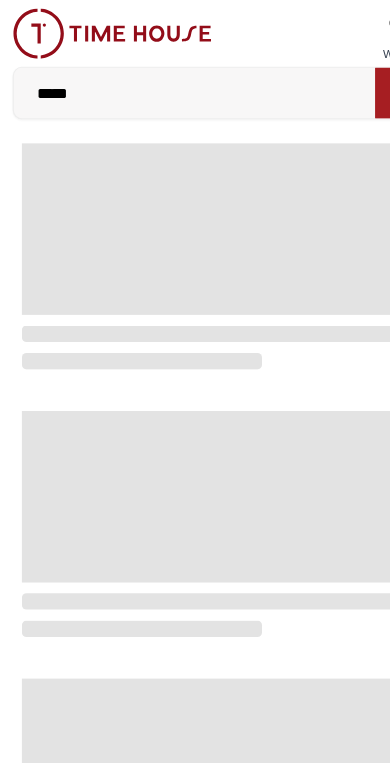 scroll, scrollTop: 0, scrollLeft: 0, axis: both 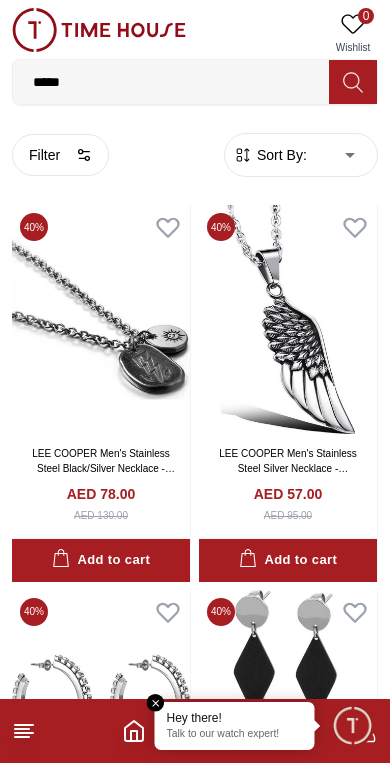 click on "*****" at bounding box center (171, 82) 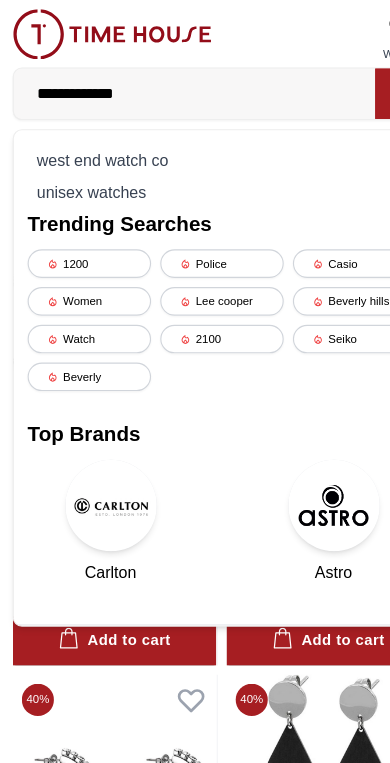 type on "**********" 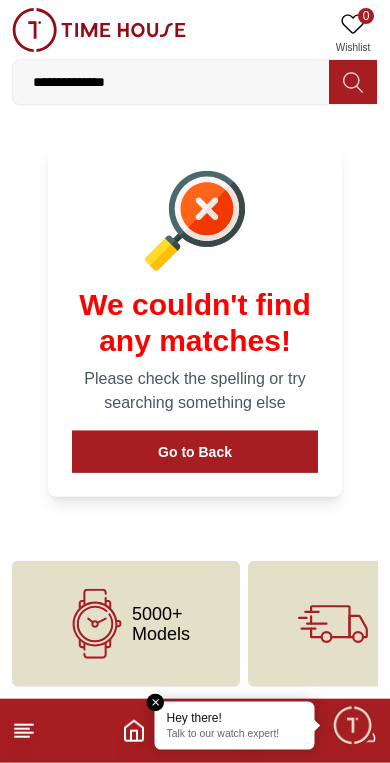 scroll, scrollTop: 86, scrollLeft: 0, axis: vertical 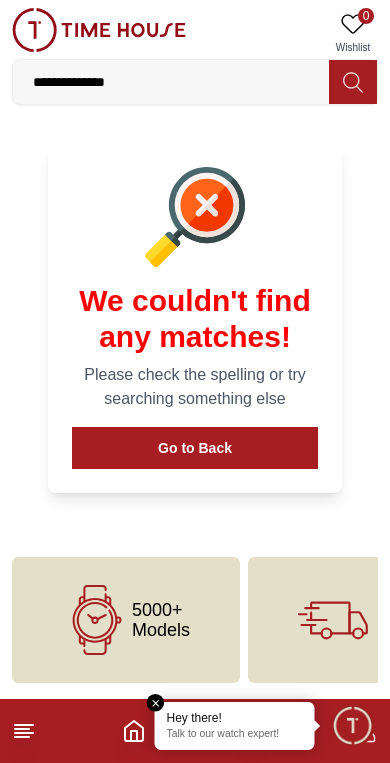 click on "**********" at bounding box center [171, 82] 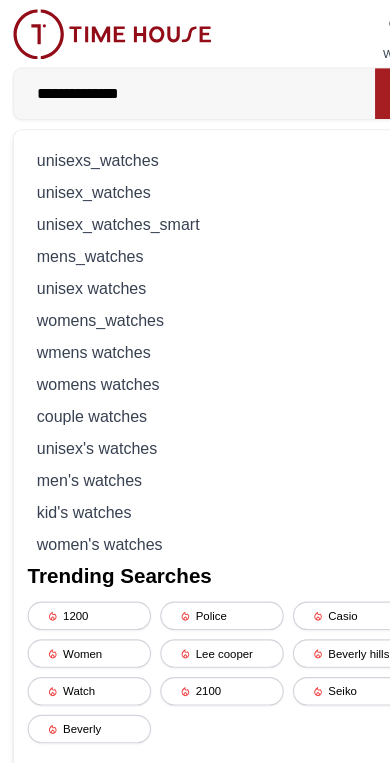 click on "**********" at bounding box center (171, 82) 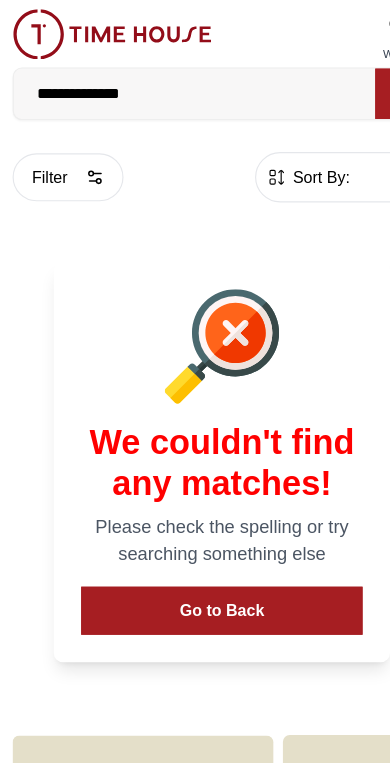 click on "**********" at bounding box center [171, 82] 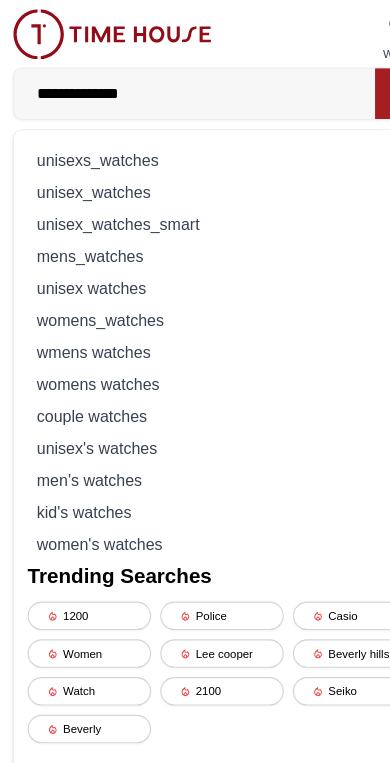 click on "**********" at bounding box center [171, 82] 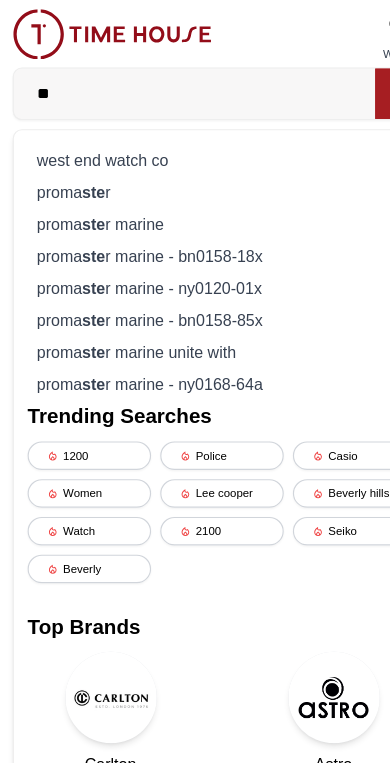 type on "*" 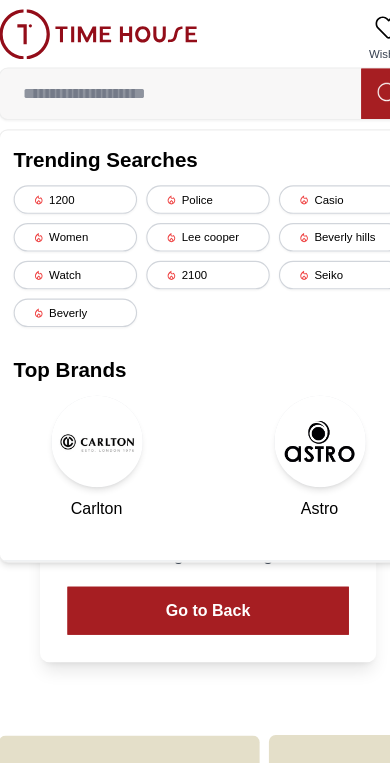 click at bounding box center (171, 82) 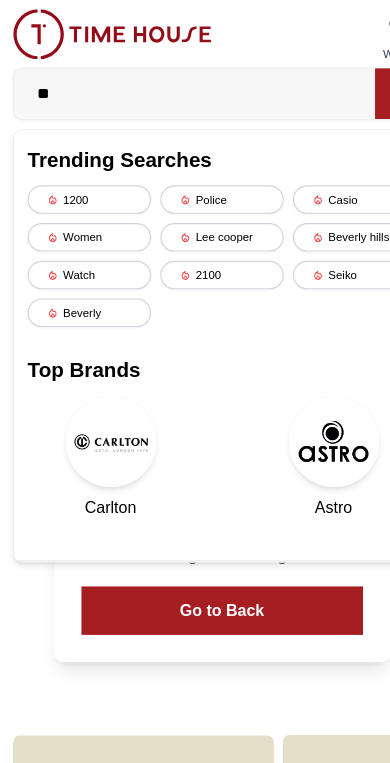 type on "***" 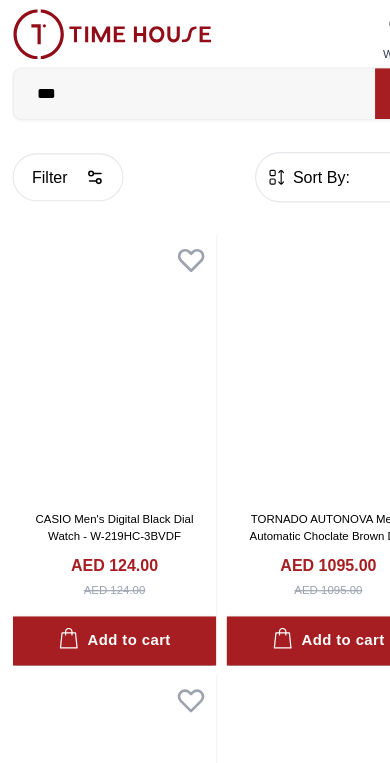 click on "Sort By:" at bounding box center (280, 155) 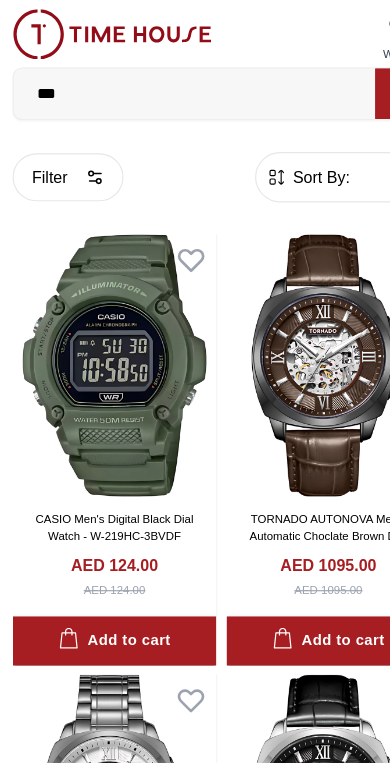 click on "Sort By:" at bounding box center [280, 155] 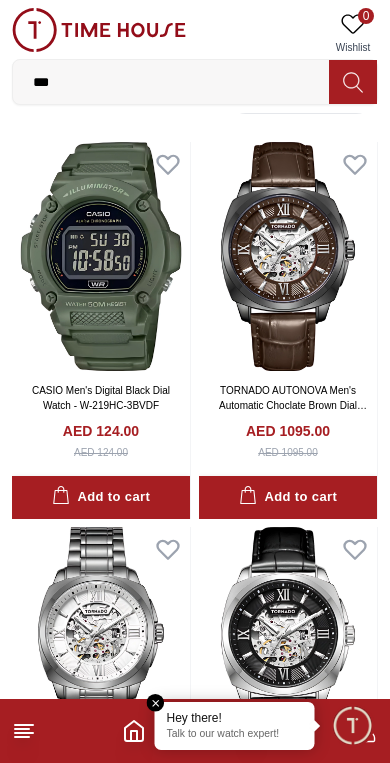 scroll, scrollTop: 0, scrollLeft: 0, axis: both 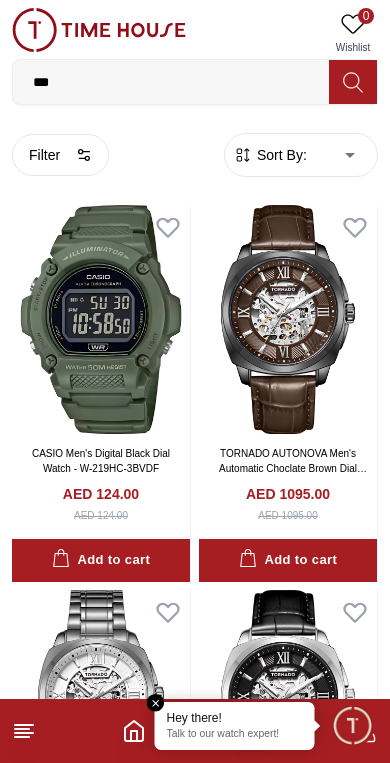 click on "100% Genuine products with International Warranty Shop From UAE | العربية |  Currency   | 0 Wishlist *** orient slazenger roamer citizen mon destin kenneth scott kenneth cole armani exchange kenneth scott smart watches west end watch co men men s_watches men 'sjewellery men s men s_eyewear men s accessories men 's eyewear men 's perfume men 's watches men 's jewellery wo men 's_eyewear wo men s_watches wo men wo men s_eyewear w men s watches casio  men 's analog yellow seiko  men 's analog blue seiko  men 's analog black seiko  men 's automatic grey casio  men s's analog rose casio  men s's digital black casio  men 's chronograph green casio  men 's analog gold seiko  men 's automatic gold casio  men 's digital gold seiko  men 's automatic green astro  men 's grey dial casio  men 's analog-digital black guess  men  digital black casio  men 's analog pink Trending Searches 1200 Police Casio Women Lee cooper Beverly hills Watch 2100 Seiko Beverly Top Brands Quantum Carlton Astro CITIZEN Help Our Stores" at bounding box center (195, 2122) 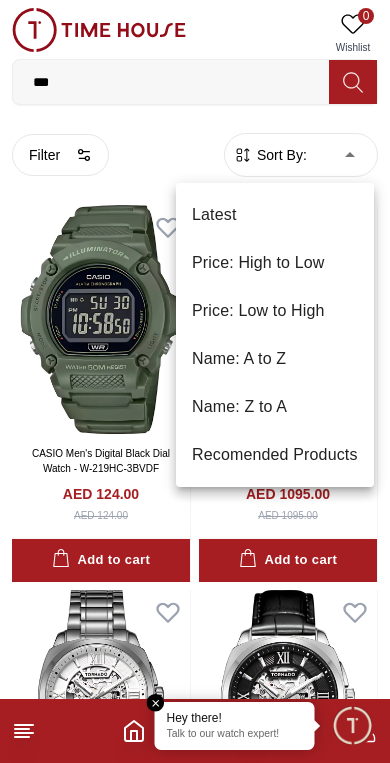 click on "Price: High to Low" at bounding box center [275, 263] 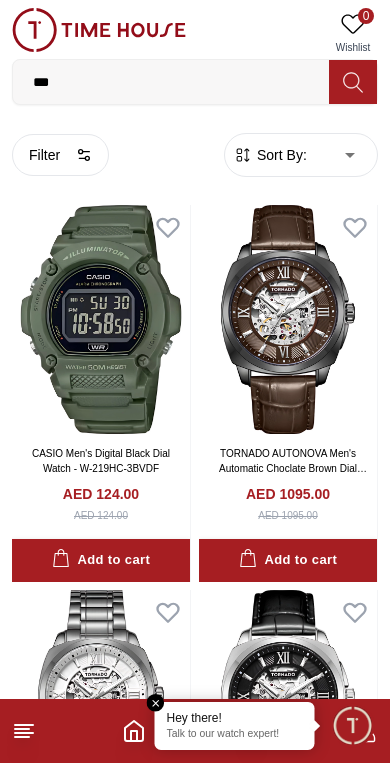 type on "*" 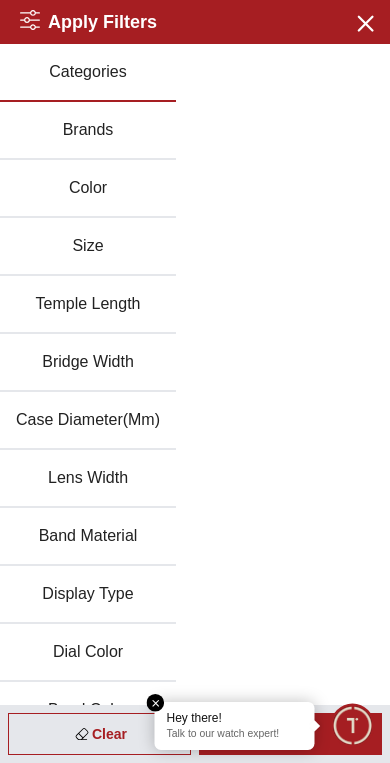 scroll, scrollTop: 0, scrollLeft: 0, axis: both 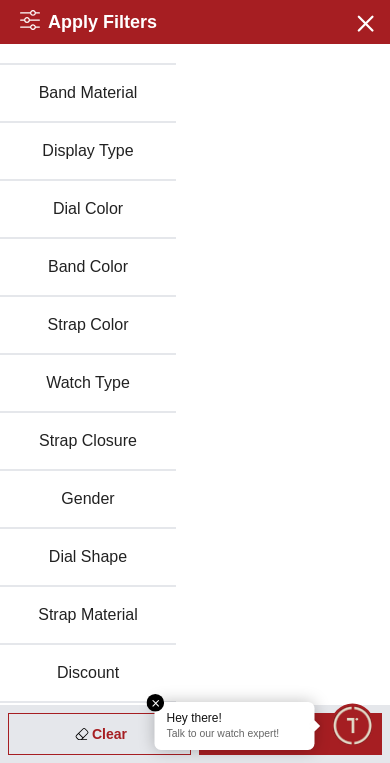 click on "Gender" at bounding box center (88, 500) 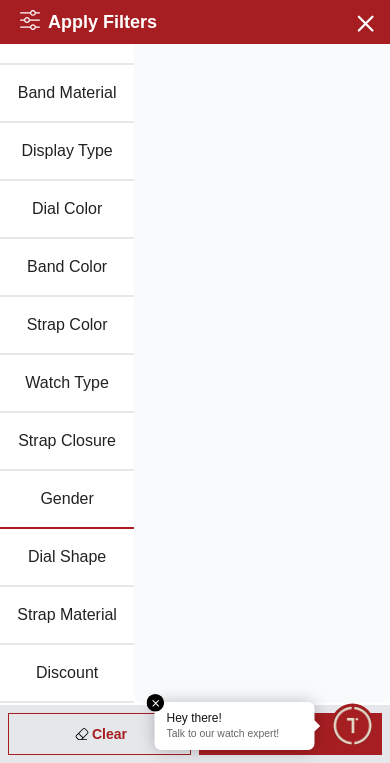 scroll, scrollTop: 491, scrollLeft: 0, axis: vertical 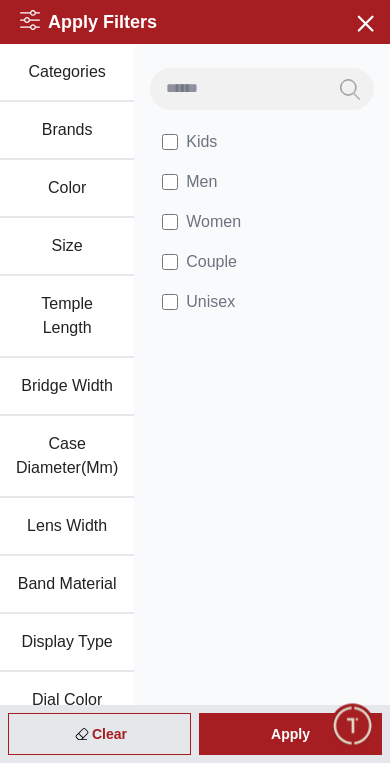 click on "Categories" at bounding box center (67, 73) 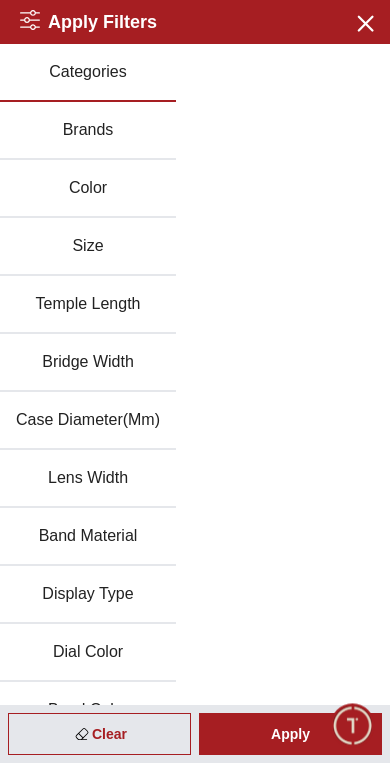 click on "Categories" at bounding box center [88, 73] 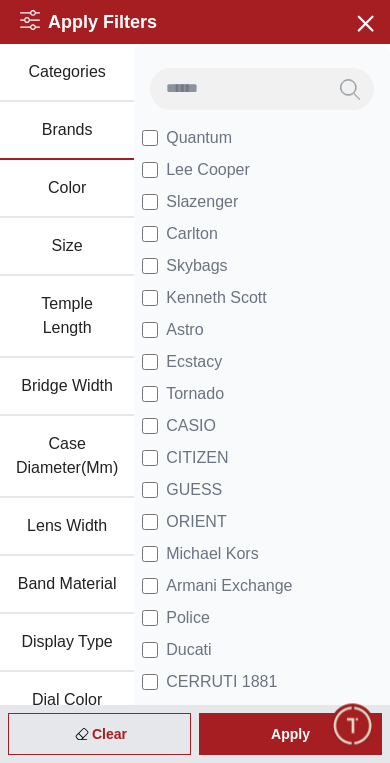 click on "Categories" at bounding box center [67, 73] 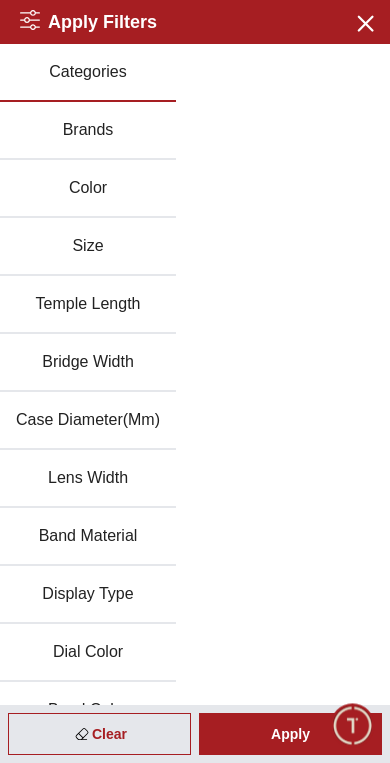 click on "Brands" at bounding box center (88, 131) 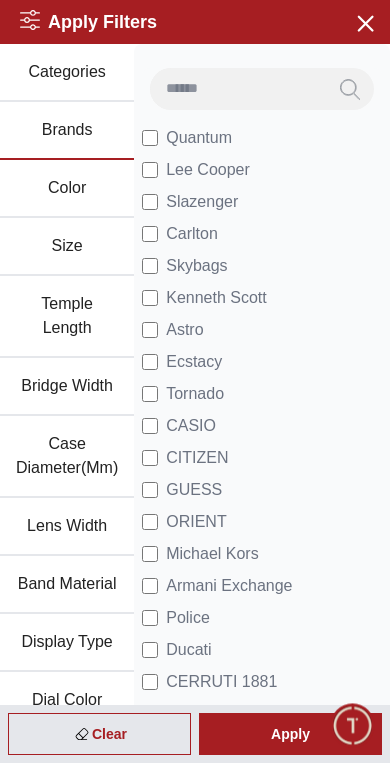 click on "Color" at bounding box center (67, 189) 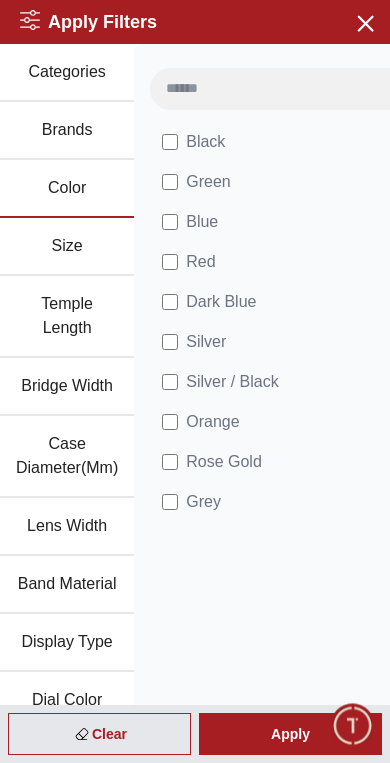 scroll, scrollTop: 0, scrollLeft: 0, axis: both 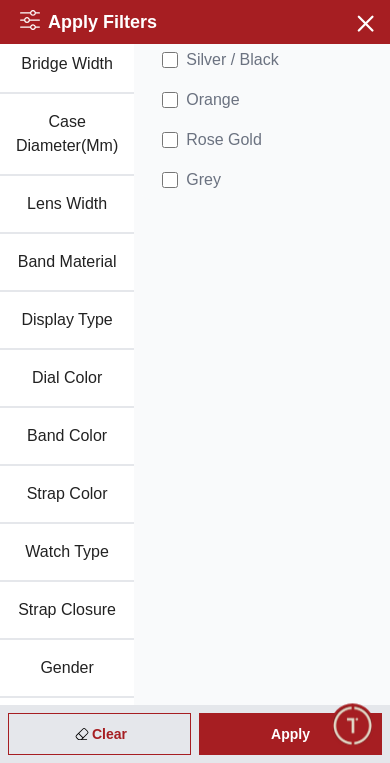 click on "Band Material" at bounding box center (67, 263) 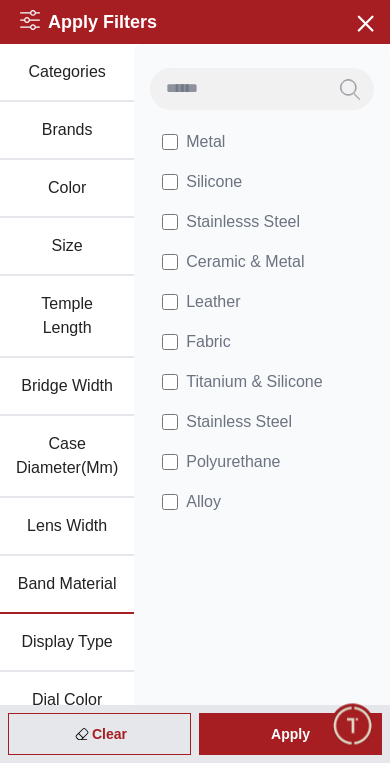scroll, scrollTop: 0, scrollLeft: 0, axis: both 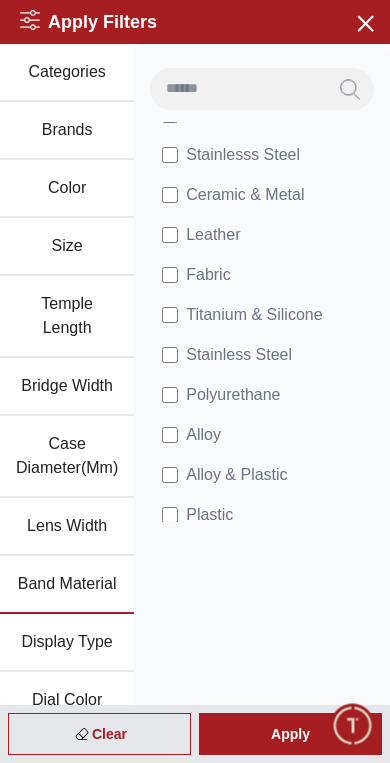click on "Titanium & Silicone" at bounding box center (266, 315) 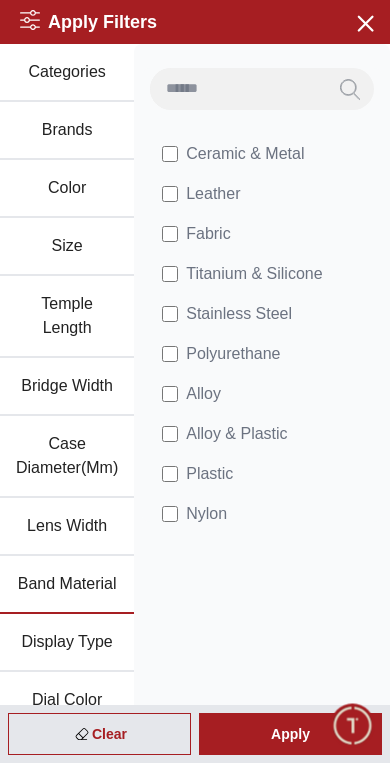 scroll, scrollTop: 113, scrollLeft: 0, axis: vertical 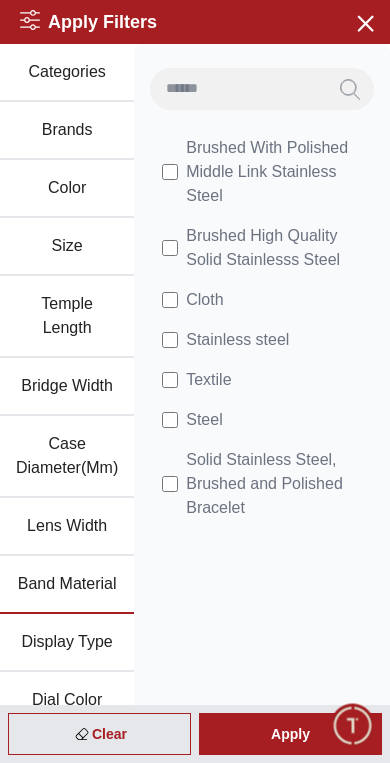 click on "Apply" at bounding box center [290, 734] 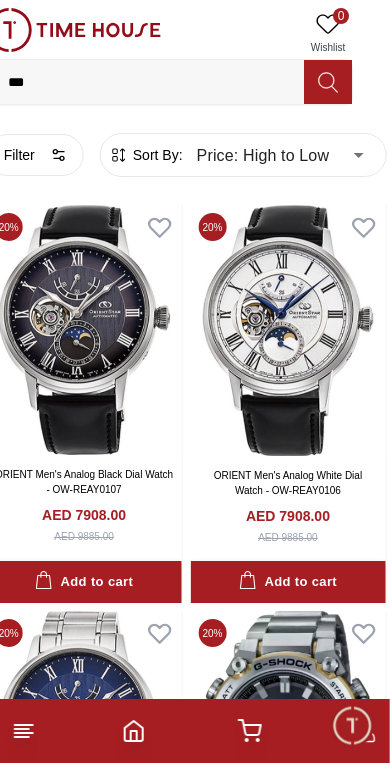 scroll, scrollTop: 0, scrollLeft: 34, axis: horizontal 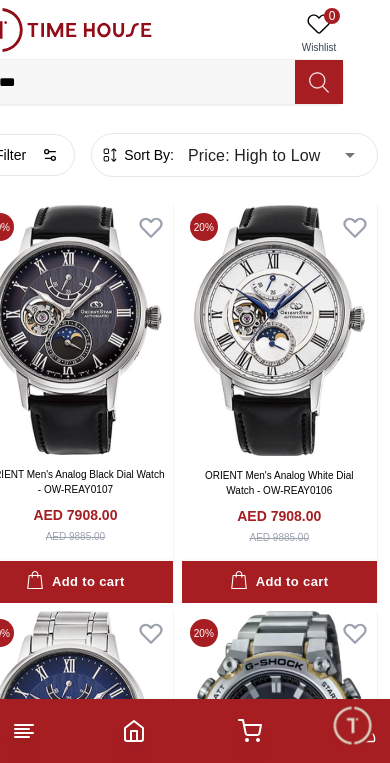 click on "Filter" at bounding box center [26, 155] 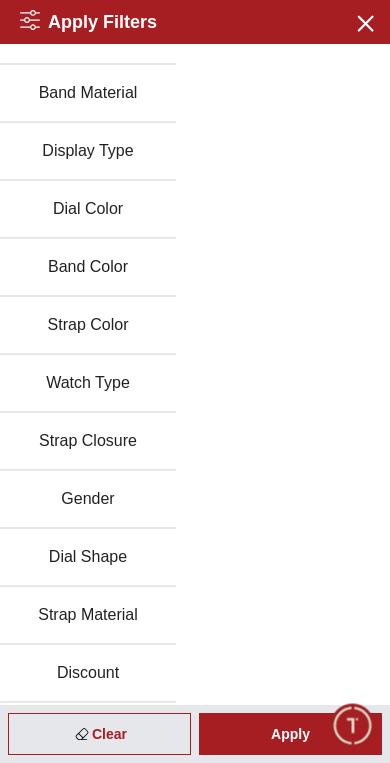 scroll, scrollTop: 443, scrollLeft: 0, axis: vertical 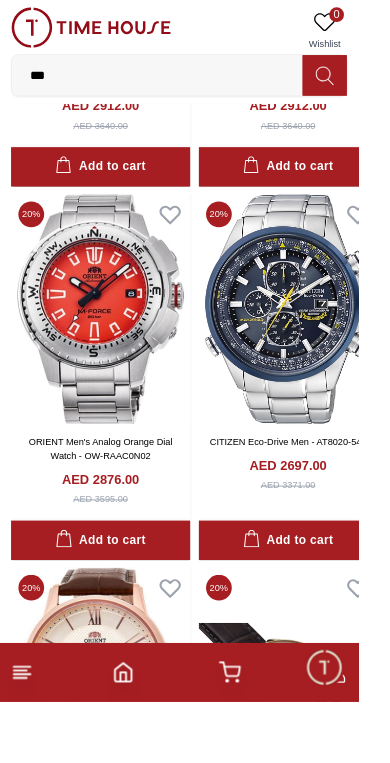 click on "***" at bounding box center (171, 82) 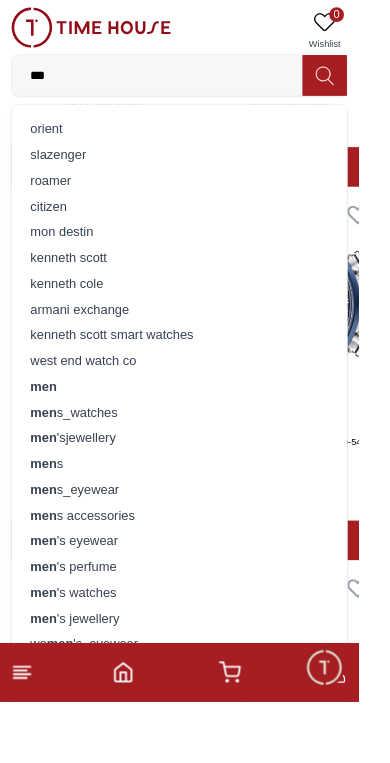 scroll, scrollTop: 2331, scrollLeft: 0, axis: vertical 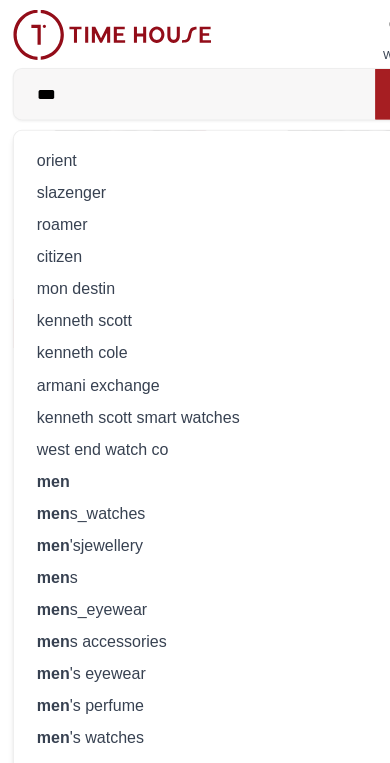 click on "***" at bounding box center [171, 82] 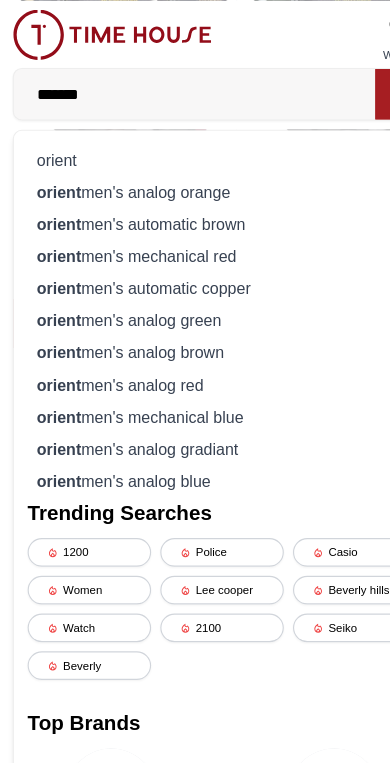 type on "******" 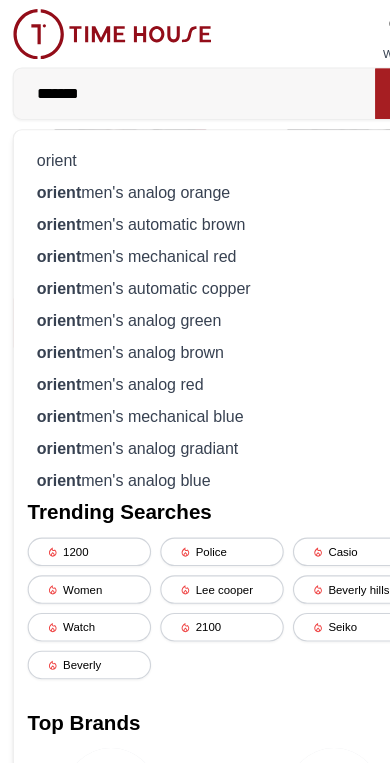 click at bounding box center (353, 82) 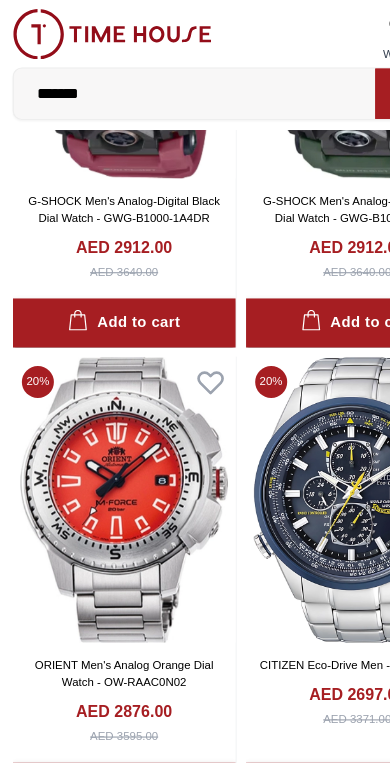 type on "******" 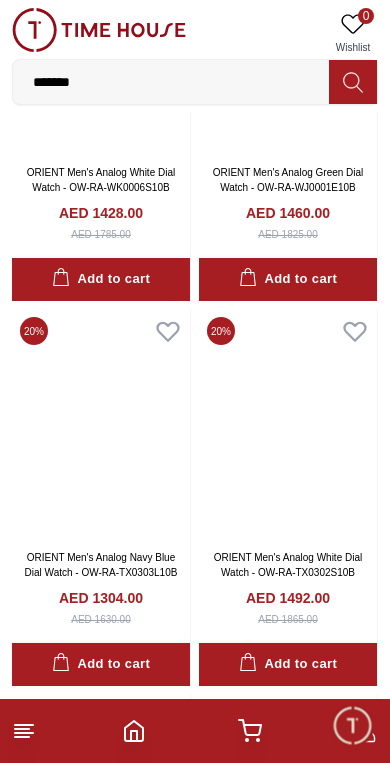 scroll, scrollTop: 2628, scrollLeft: 0, axis: vertical 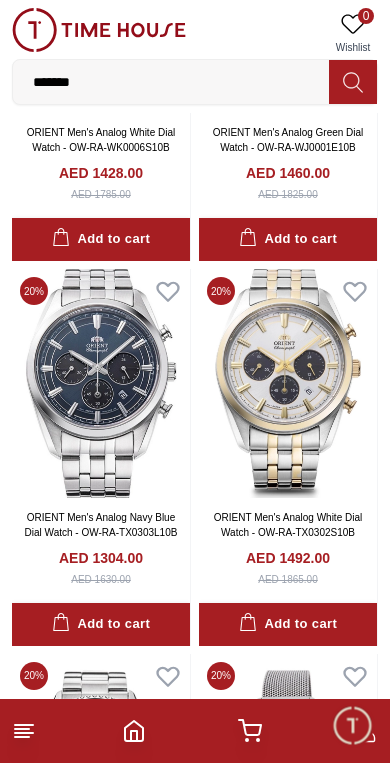 click on "******" at bounding box center (171, 82) 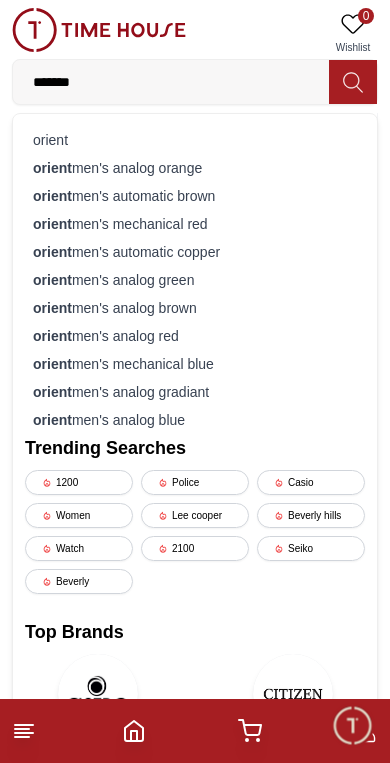 scroll, scrollTop: 2527, scrollLeft: 0, axis: vertical 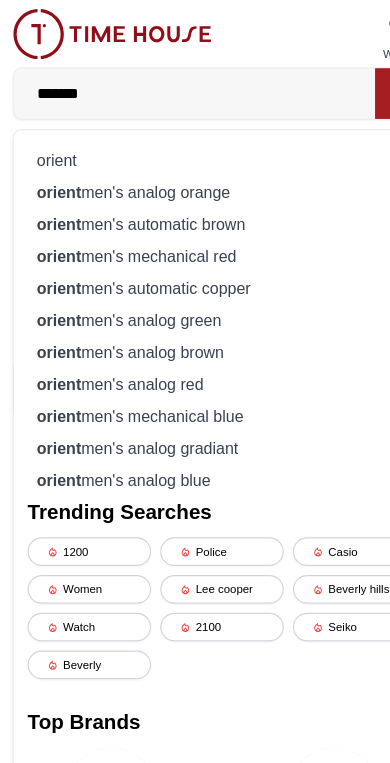 click on "******" at bounding box center (171, 82) 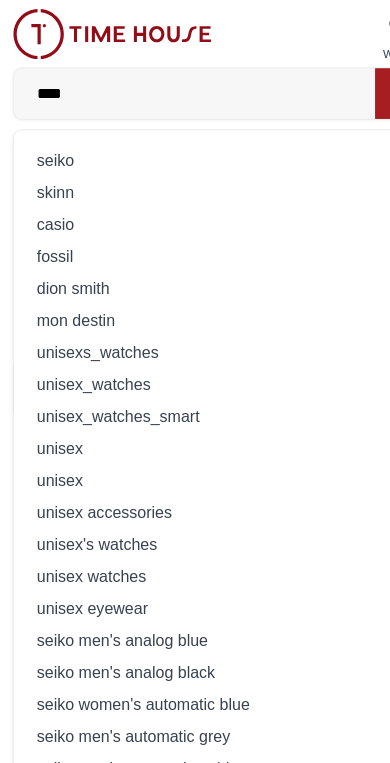 type on "*****" 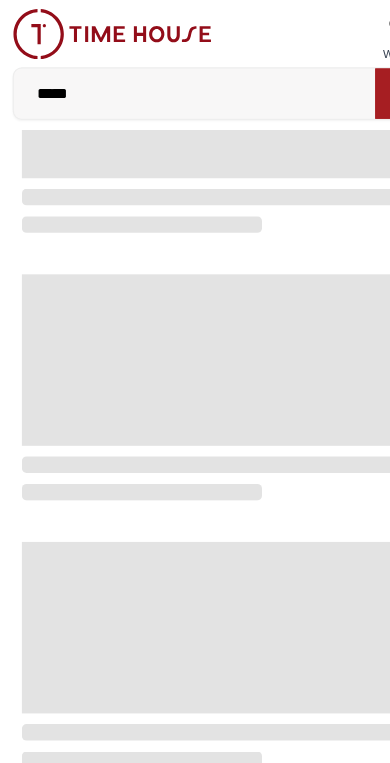 scroll, scrollTop: 0, scrollLeft: 0, axis: both 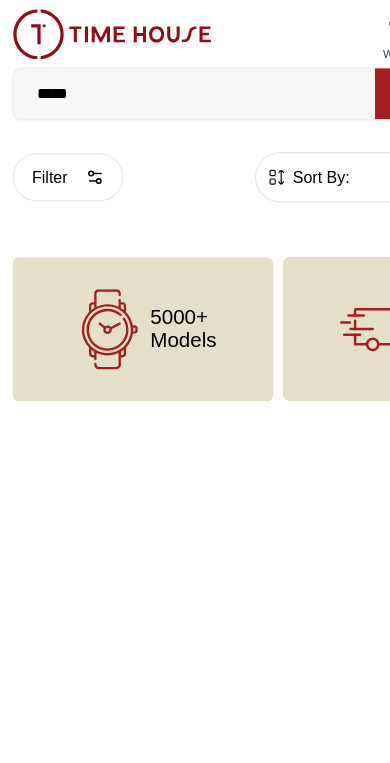 click on "*****" at bounding box center (171, 82) 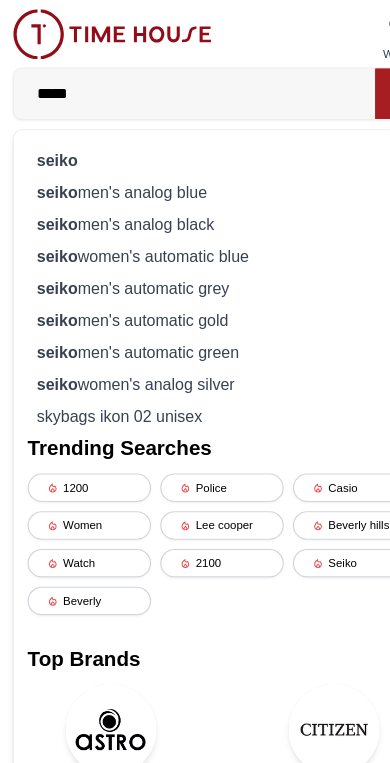 type on "*****" 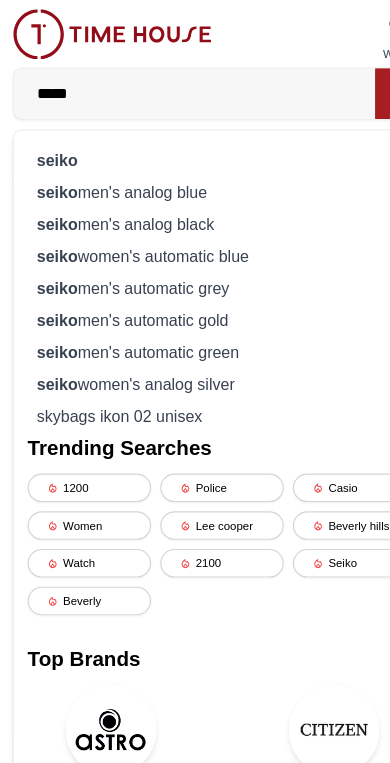 click at bounding box center [353, 82] 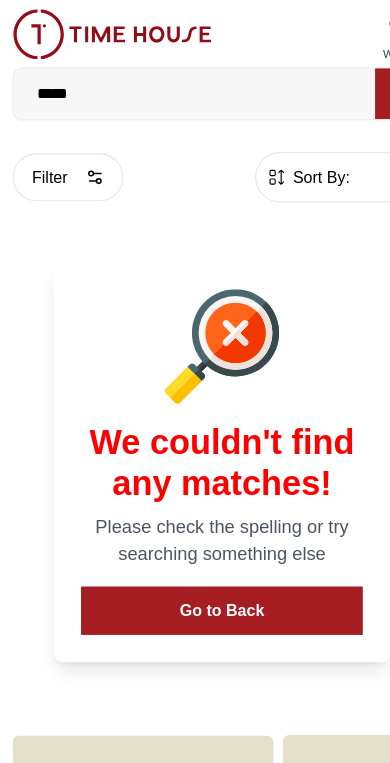 click on "*****" at bounding box center [171, 82] 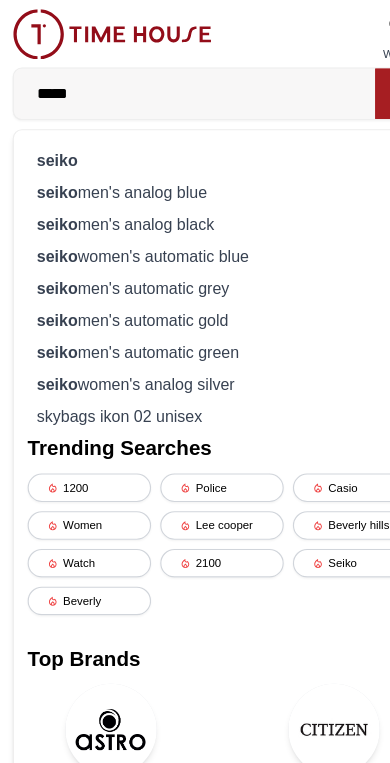 click on "*****" at bounding box center (171, 82) 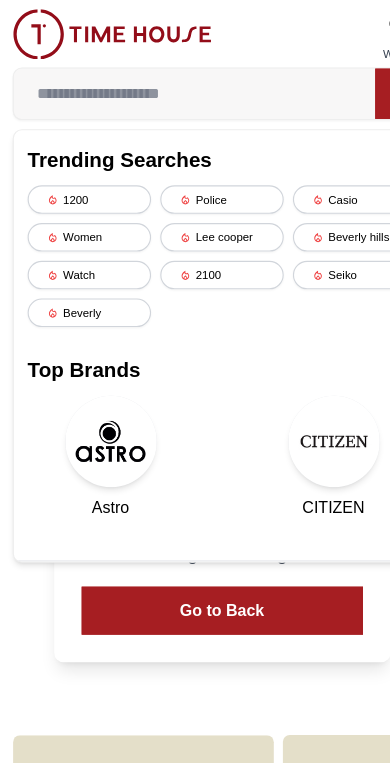 type 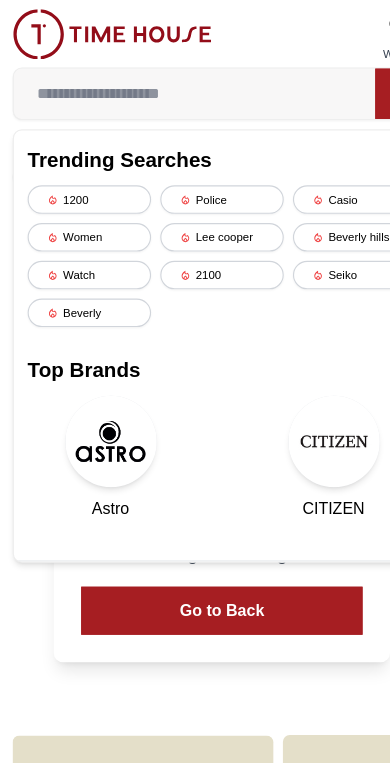 click at bounding box center [293, 386] 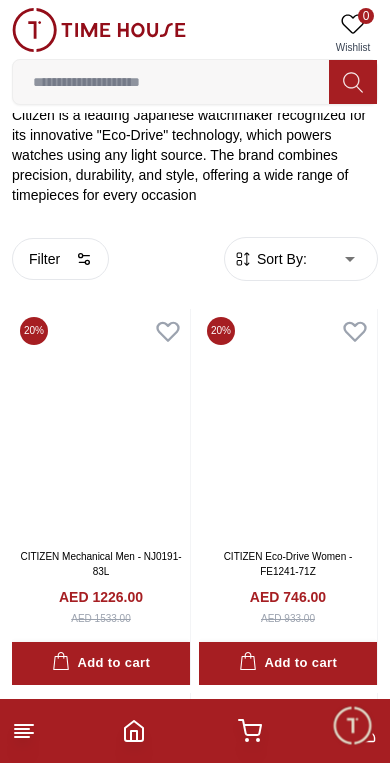 scroll, scrollTop: 332, scrollLeft: 0, axis: vertical 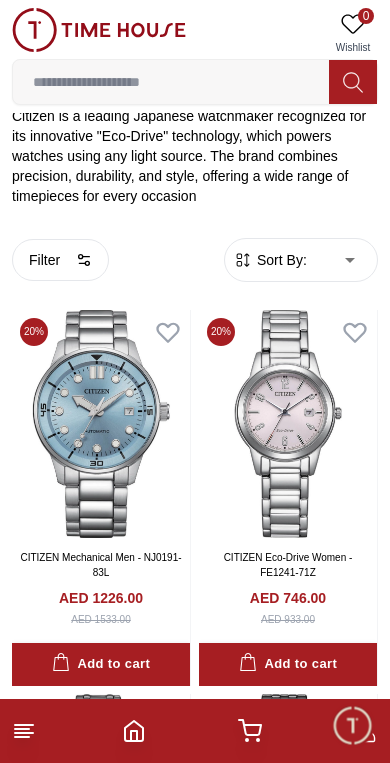click on "100% Genuine products with International Warranty Shop From UAE | العربية |  Currency   | 0 Wishlist Trending Searches 1200 Police Casio Women Lee cooper Beverly hills Watch 2100 Seiko Beverly Top Brands Quantum Carlton Astro CITIZEN Help Our Stores My Account 0 Wishlist My Bag Home Citizen CITIZEN Citizen is a leading Japanese watchmaker recognized for its innovative "Eco-Drive" technology, which powers watches using any light source. The brand combines precision, durability, and style, offering a wide range of timepieces for every occasion    Filter By Clear Main Functions 1/1 second units chronograph 60 minute timing, 24 hrs display, Date display Date Display, Eco-Drive (recharged by any light source; No need to change battery), Insufficient Charge Warning Function, Overcharge Prevention Function Day and Date display Eco-Drive (recharged by any light source; No need to change battery), Insufficient Charge Warning Function, Overcharge Prevention Function  Small second hand Date Display 26mm Analog" at bounding box center [195, 2008] 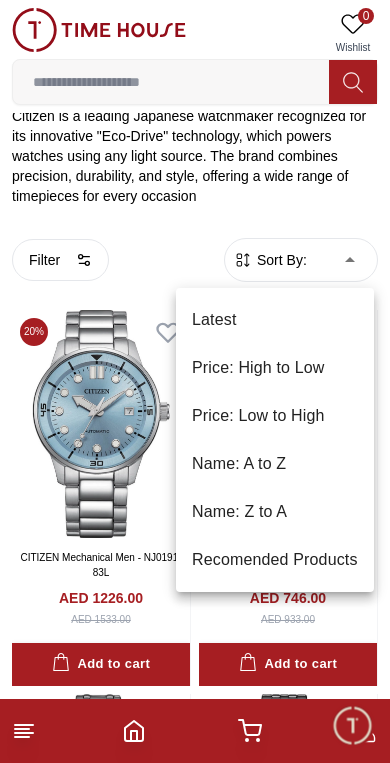 click on "Price: High to Low" at bounding box center (275, 368) 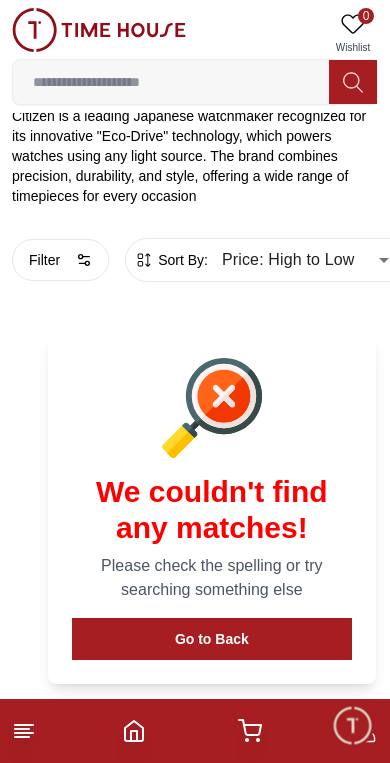 type on "*" 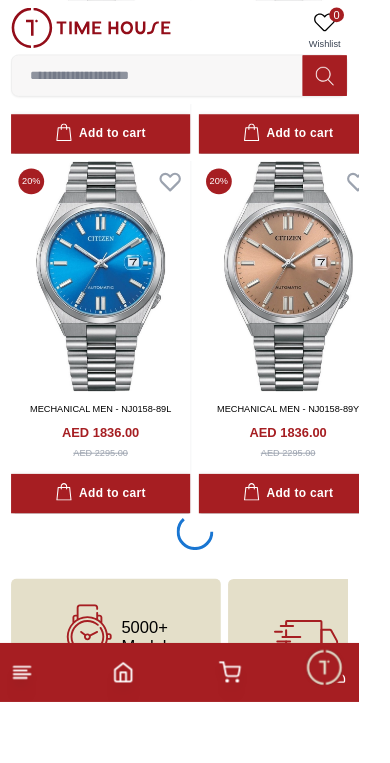 scroll, scrollTop: 4059, scrollLeft: 0, axis: vertical 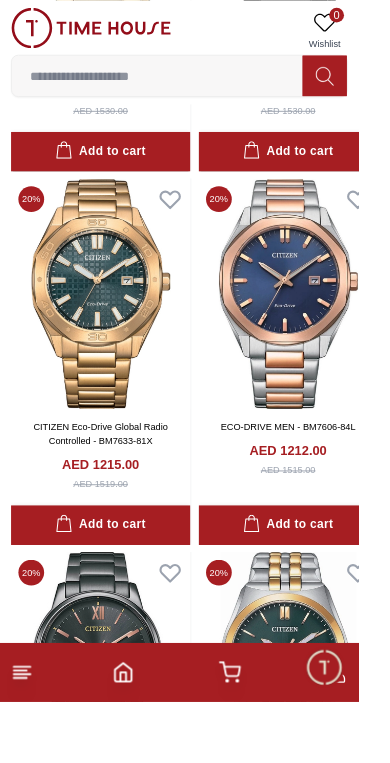 click at bounding box center [109, 319] 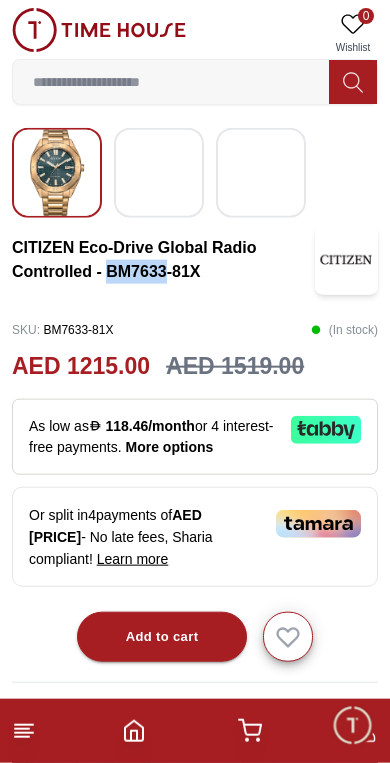 scroll, scrollTop: 503, scrollLeft: 0, axis: vertical 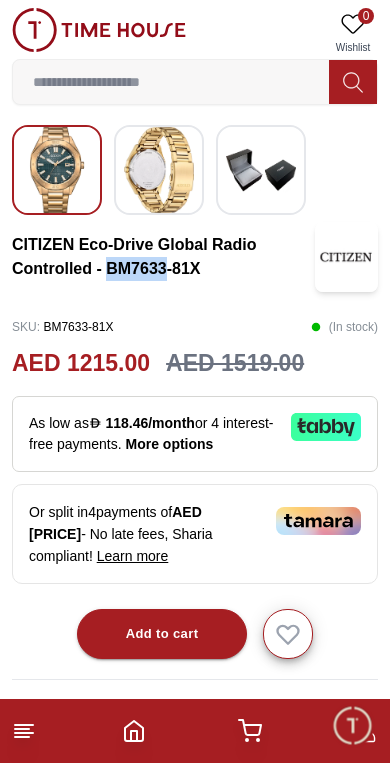 click 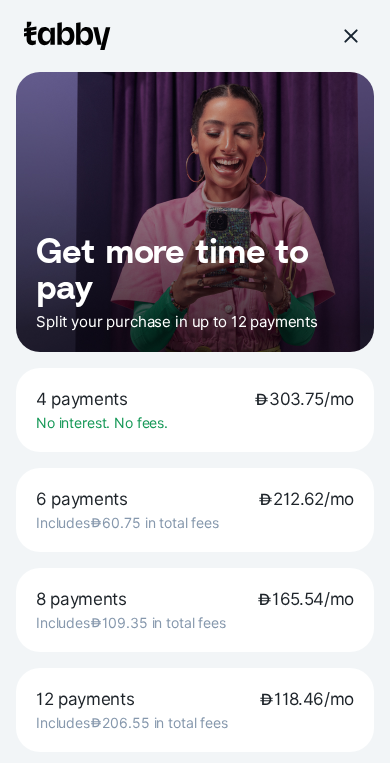 click at bounding box center [350, 36] 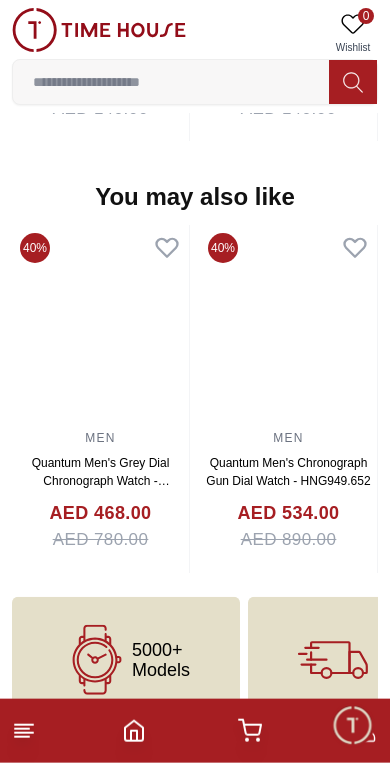 scroll, scrollTop: 2072, scrollLeft: 0, axis: vertical 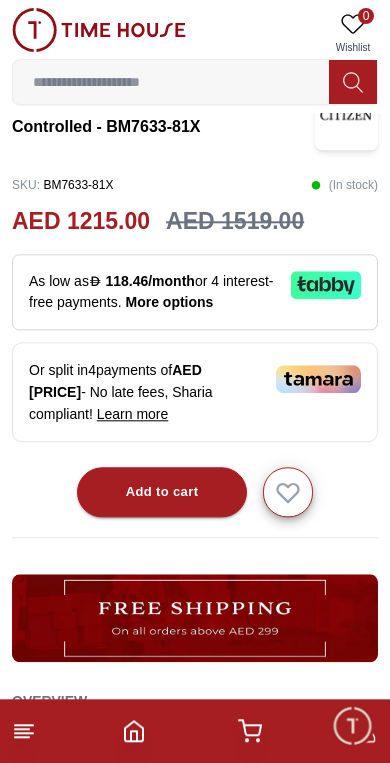 click 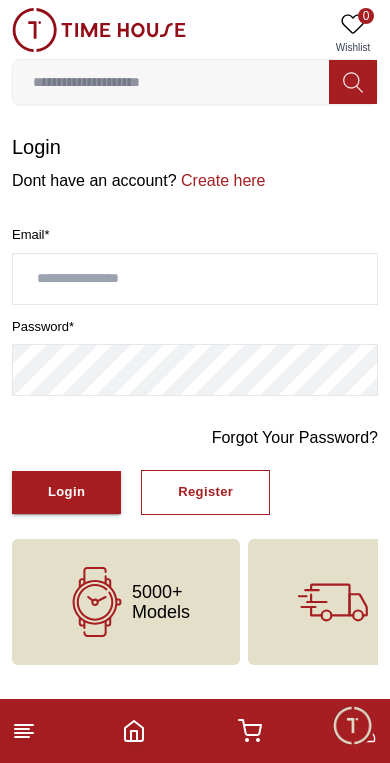 scroll, scrollTop: 0, scrollLeft: 0, axis: both 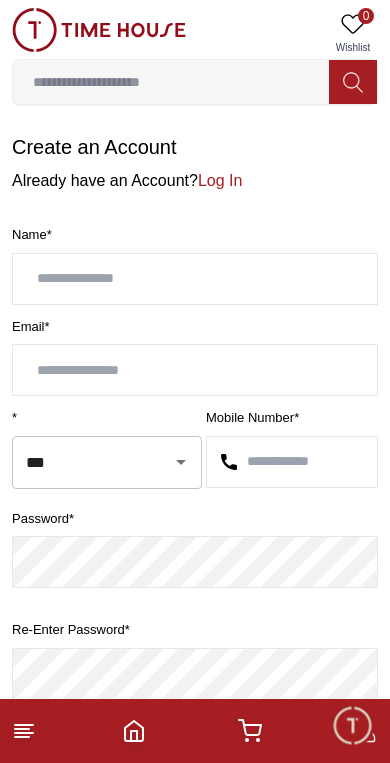 click at bounding box center (195, 279) 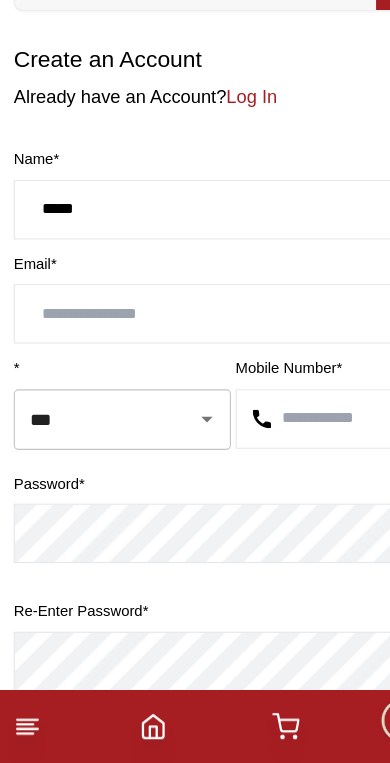 type on "*****" 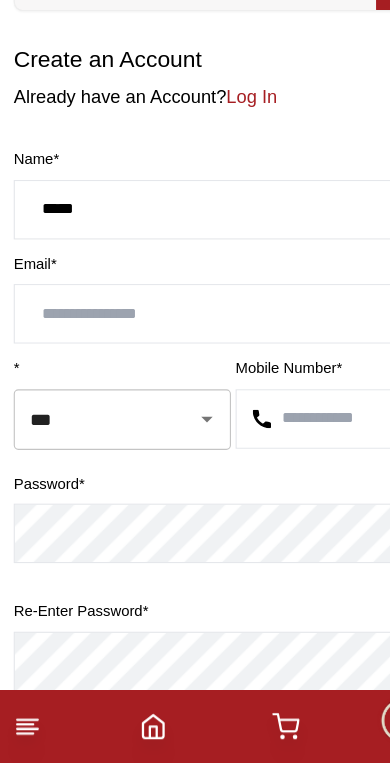 click at bounding box center [195, 370] 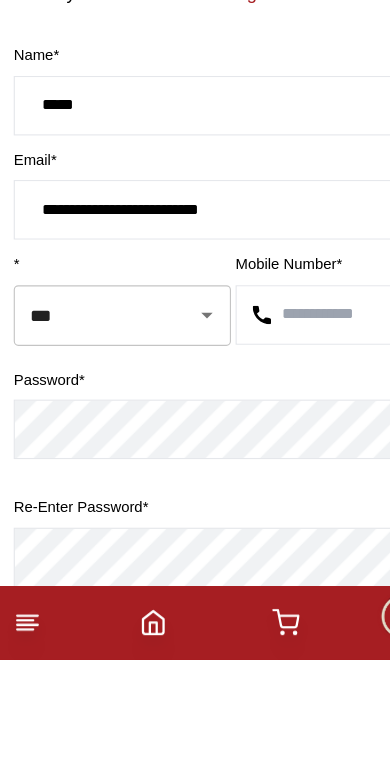 click at bounding box center [167, 462] 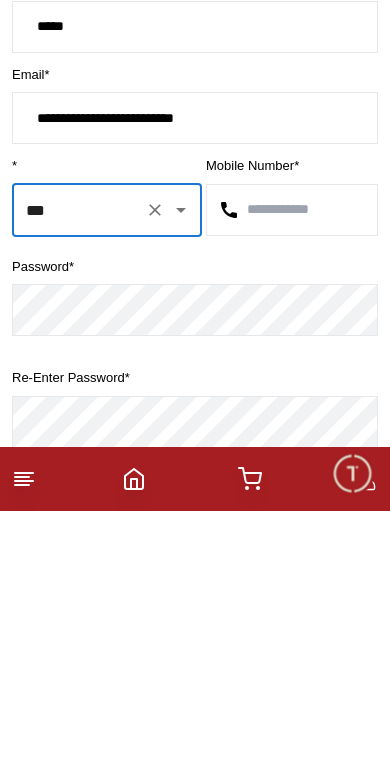 click at bounding box center [292, 462] 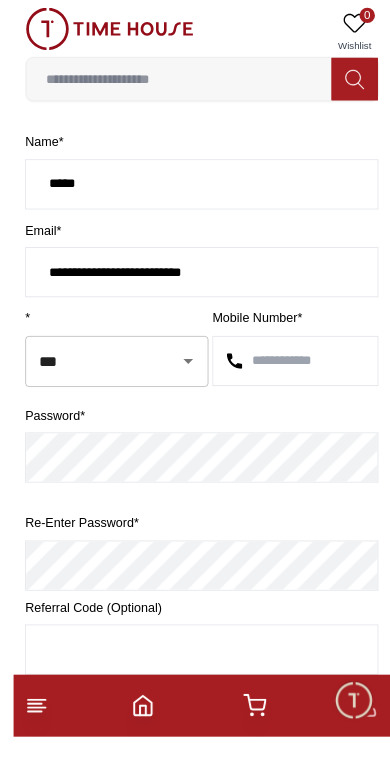 scroll, scrollTop: 71, scrollLeft: 0, axis: vertical 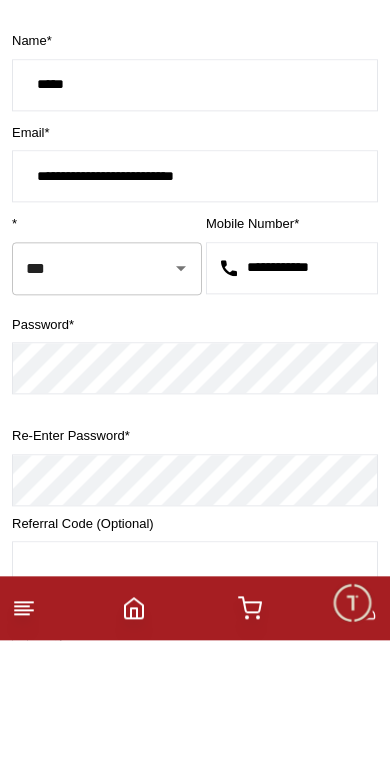 type on "**********" 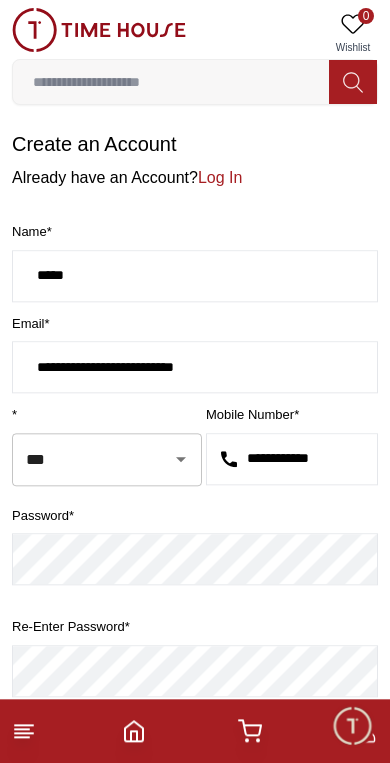 scroll, scrollTop: 0, scrollLeft: 0, axis: both 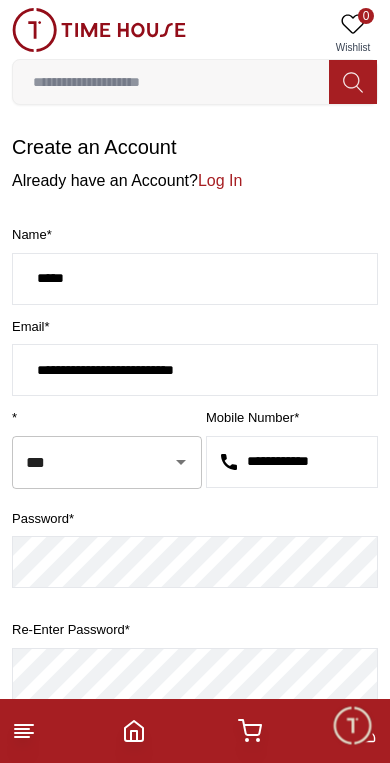 click on "*****" at bounding box center [195, 279] 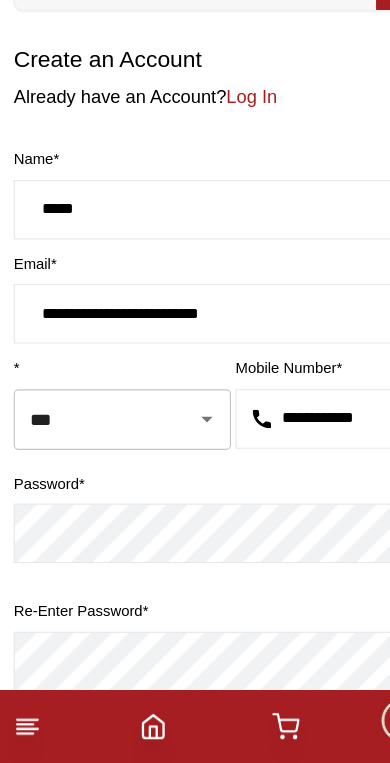 click on "*****" at bounding box center (195, 279) 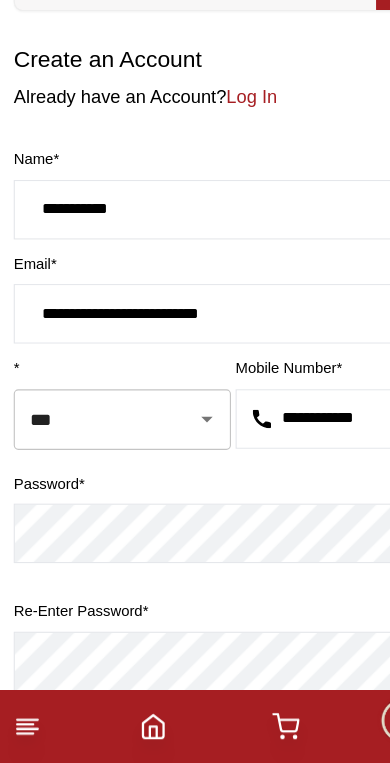 type on "**********" 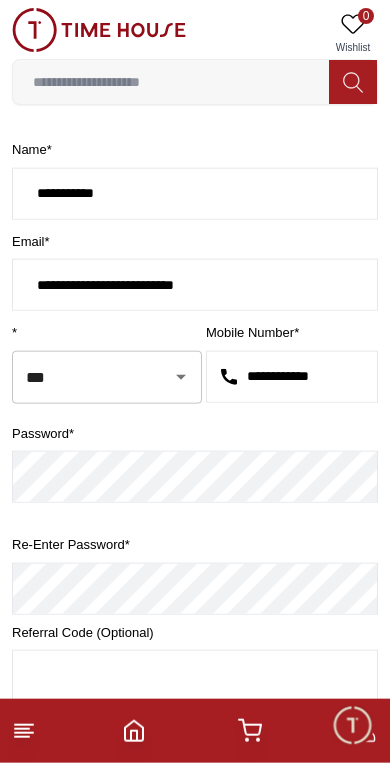 scroll, scrollTop: 88, scrollLeft: 0, axis: vertical 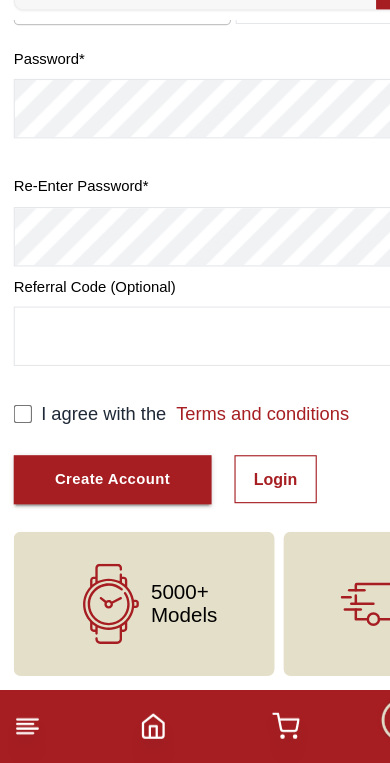 click on "**********" at bounding box center (195, 149) 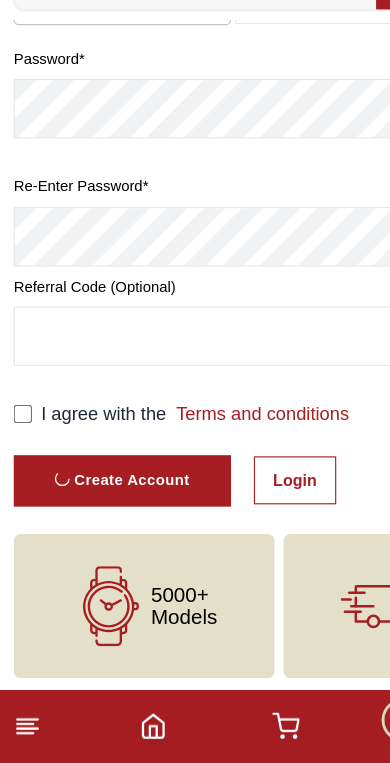 scroll, scrollTop: 0, scrollLeft: 0, axis: both 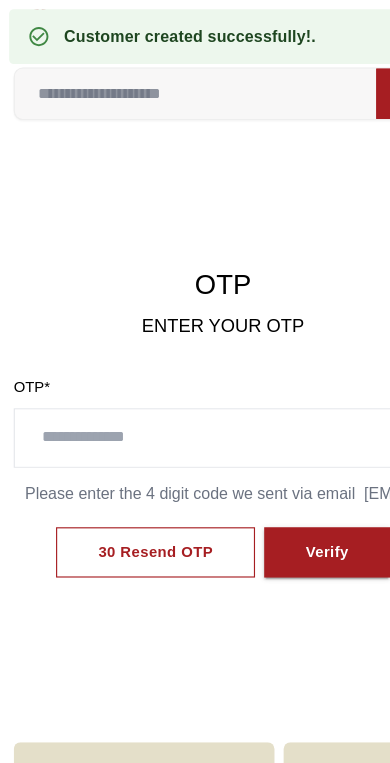 click at bounding box center (195, 383) 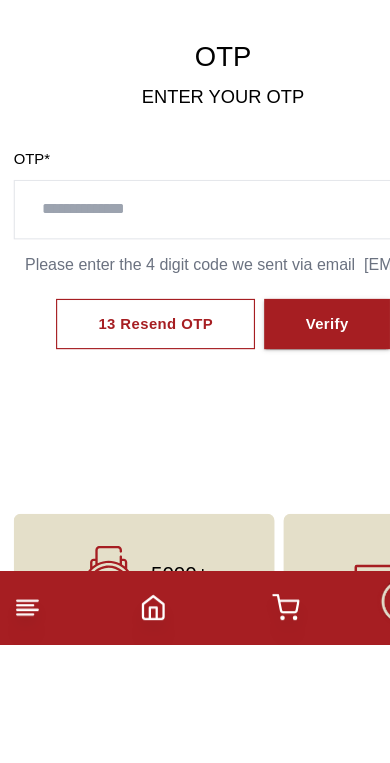 scroll, scrollTop: 103, scrollLeft: 0, axis: vertical 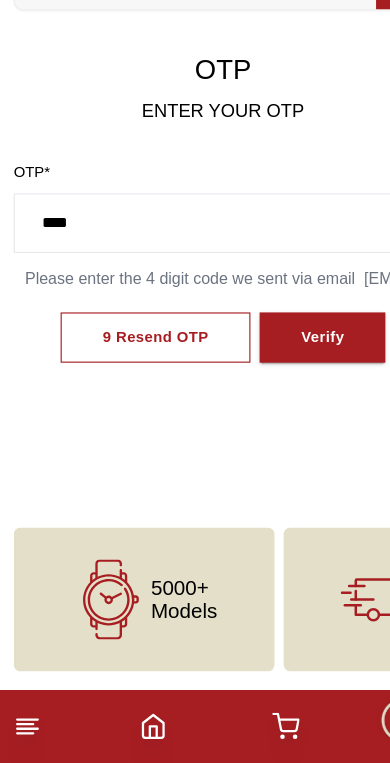 type on "****" 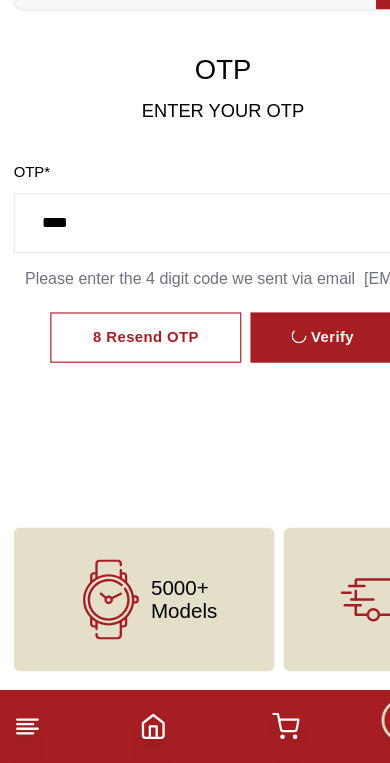 scroll, scrollTop: 104, scrollLeft: 0, axis: vertical 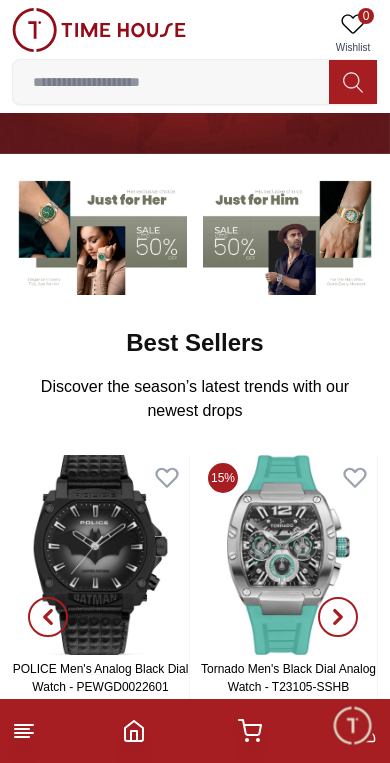 click 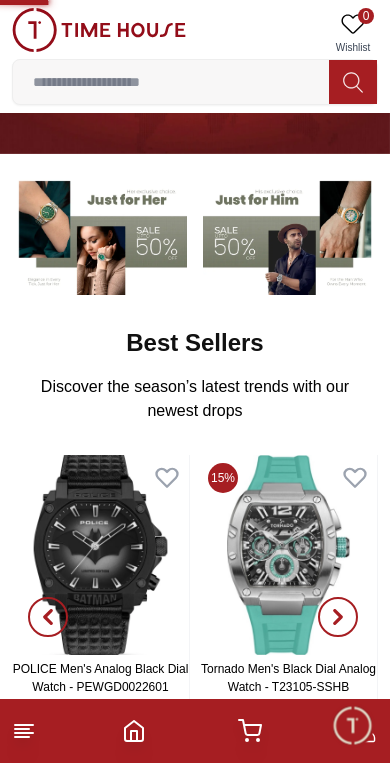 scroll, scrollTop: 46, scrollLeft: 0, axis: vertical 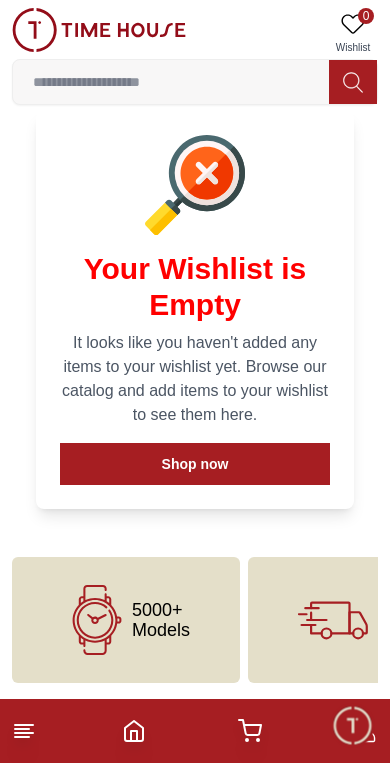 click 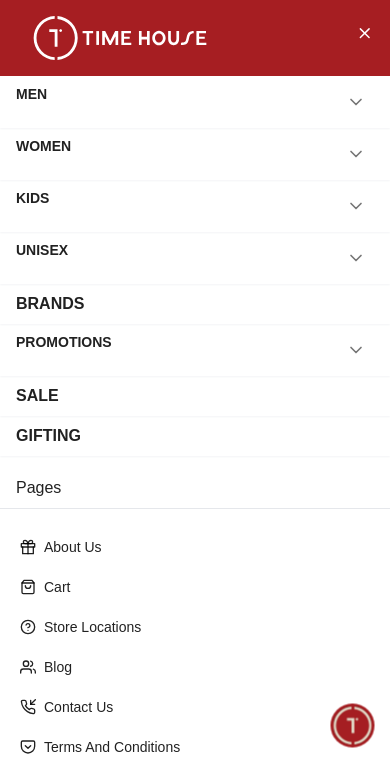 click 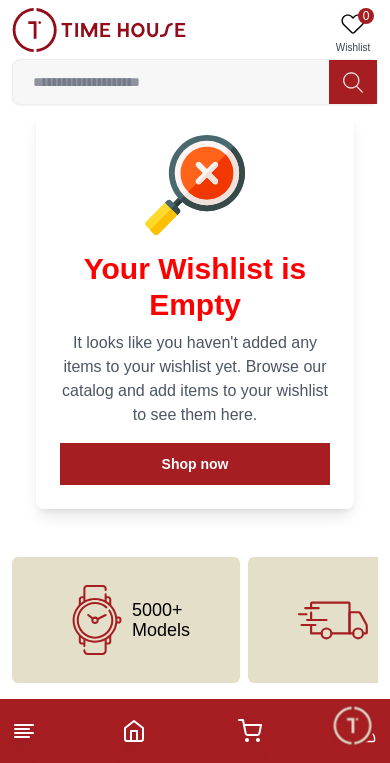click at bounding box center [171, 82] 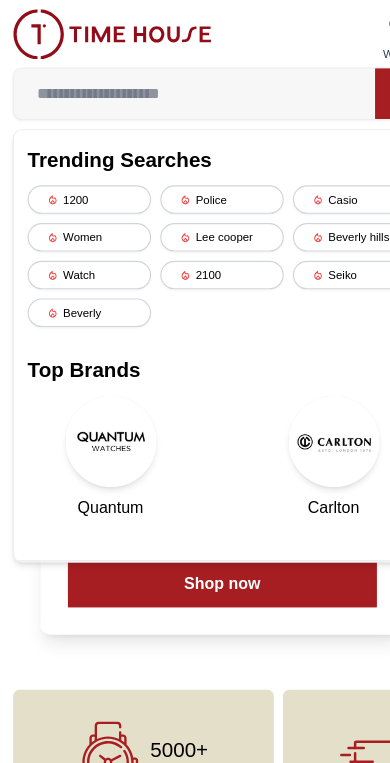 click at bounding box center (171, 82) 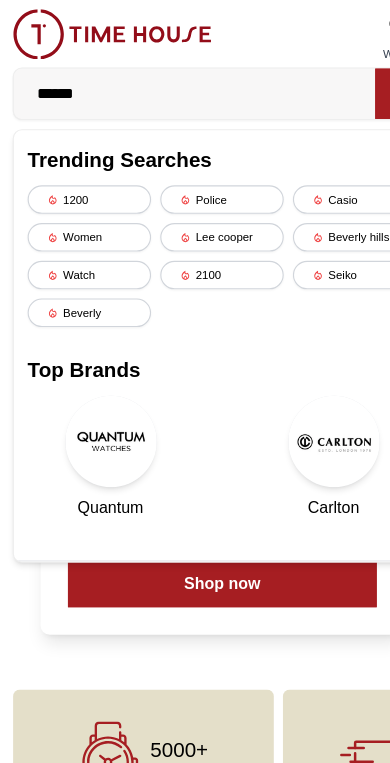 type on "******" 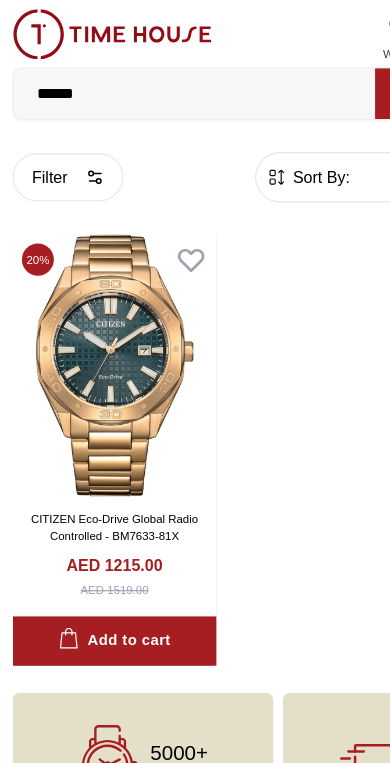 click at bounding box center (101, 319) 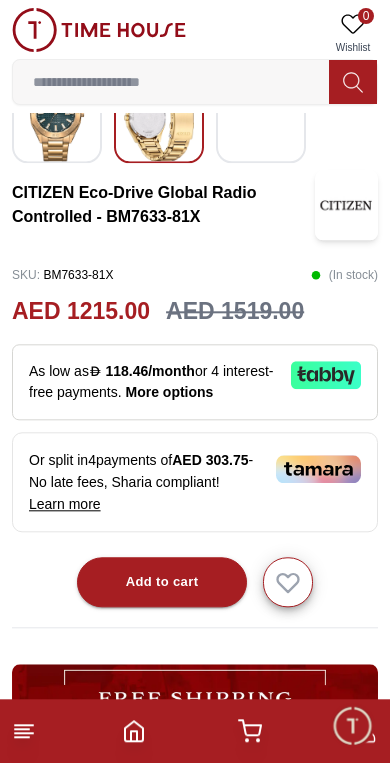 scroll, scrollTop: 740, scrollLeft: 0, axis: vertical 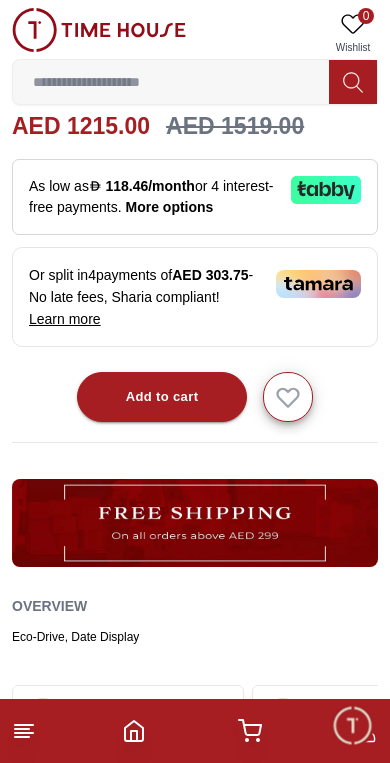 click 